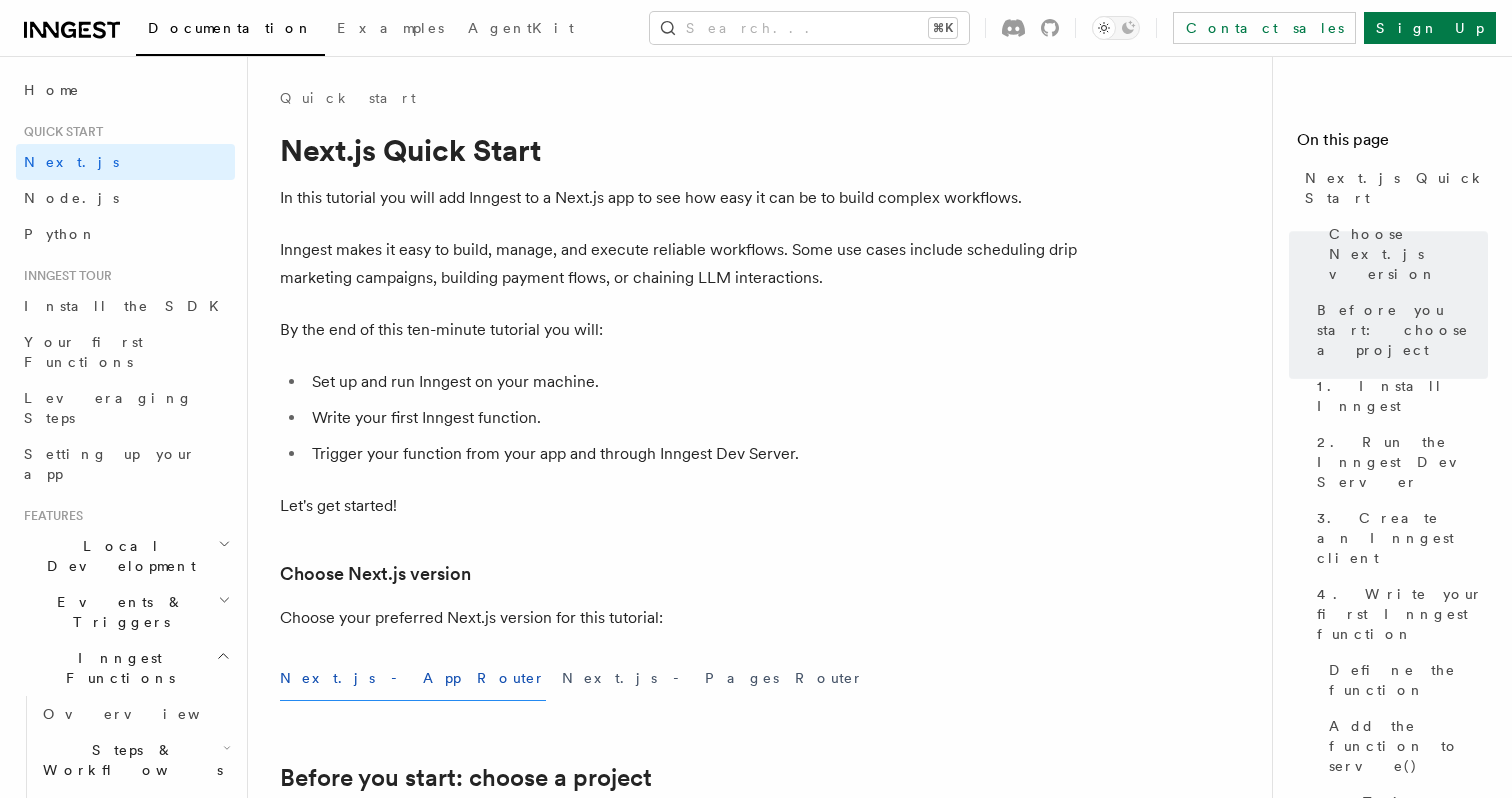 scroll, scrollTop: 958, scrollLeft: 0, axis: vertical 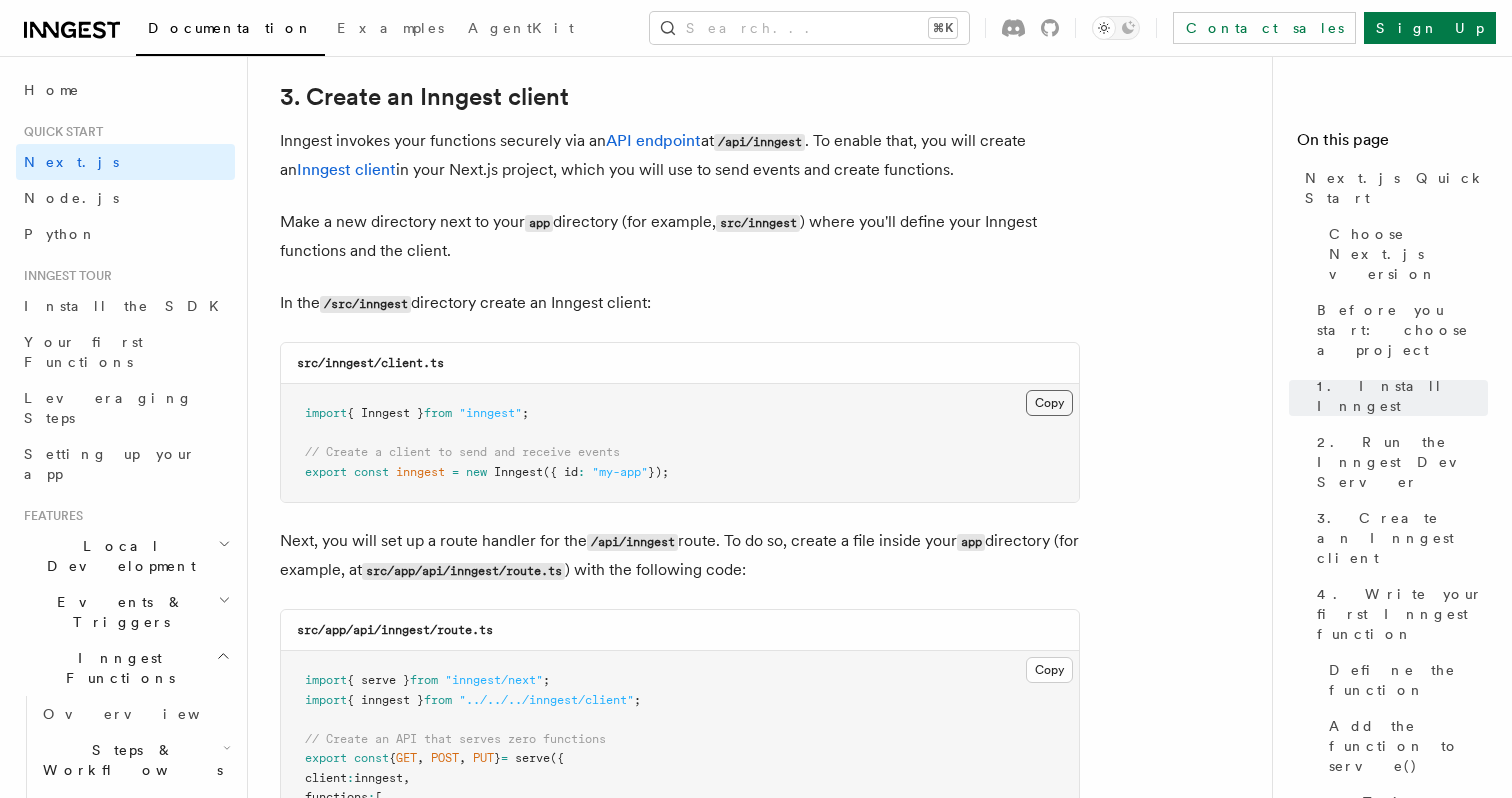 click on "Copy Copied" at bounding box center [1049, 403] 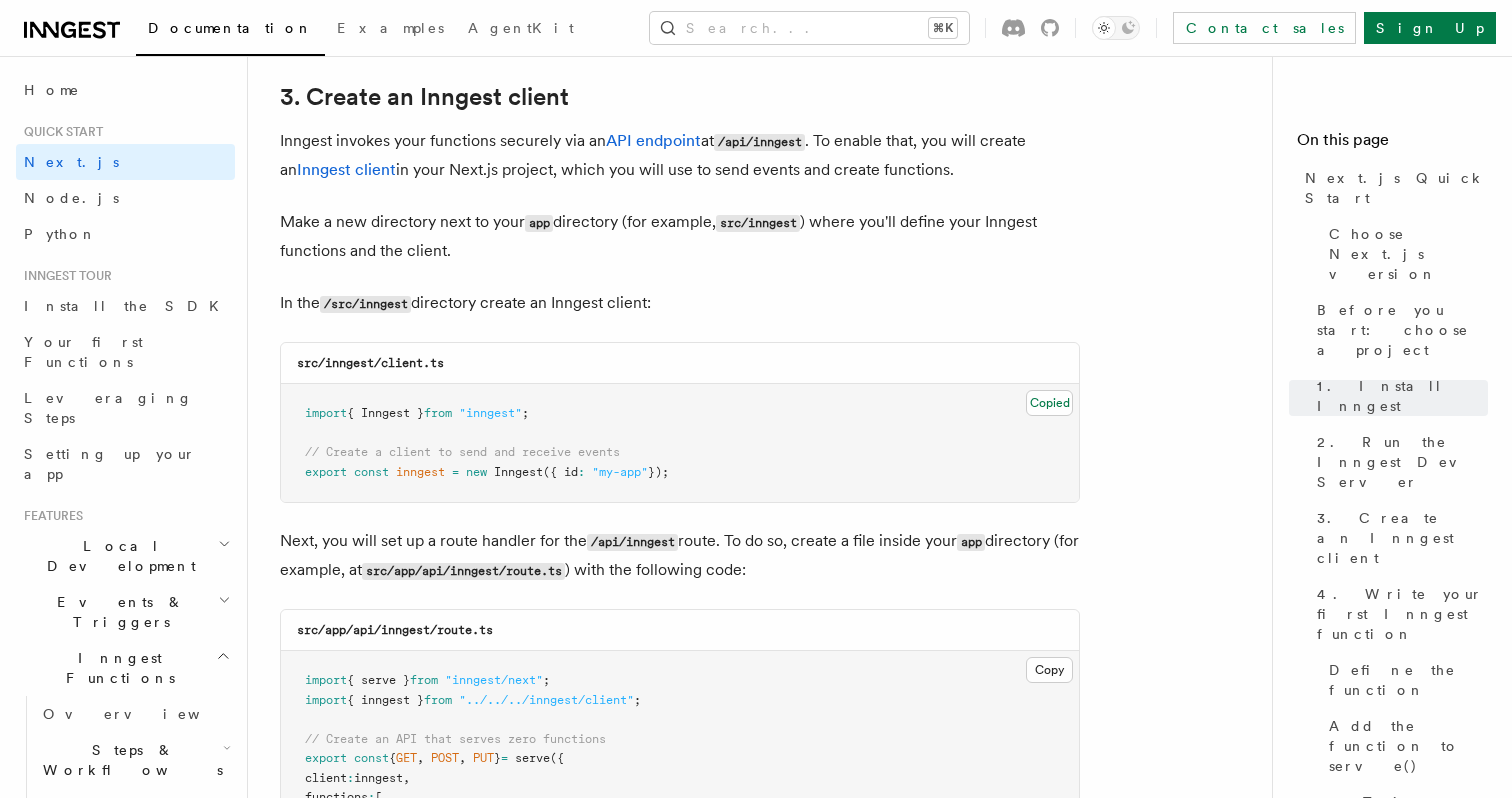 type 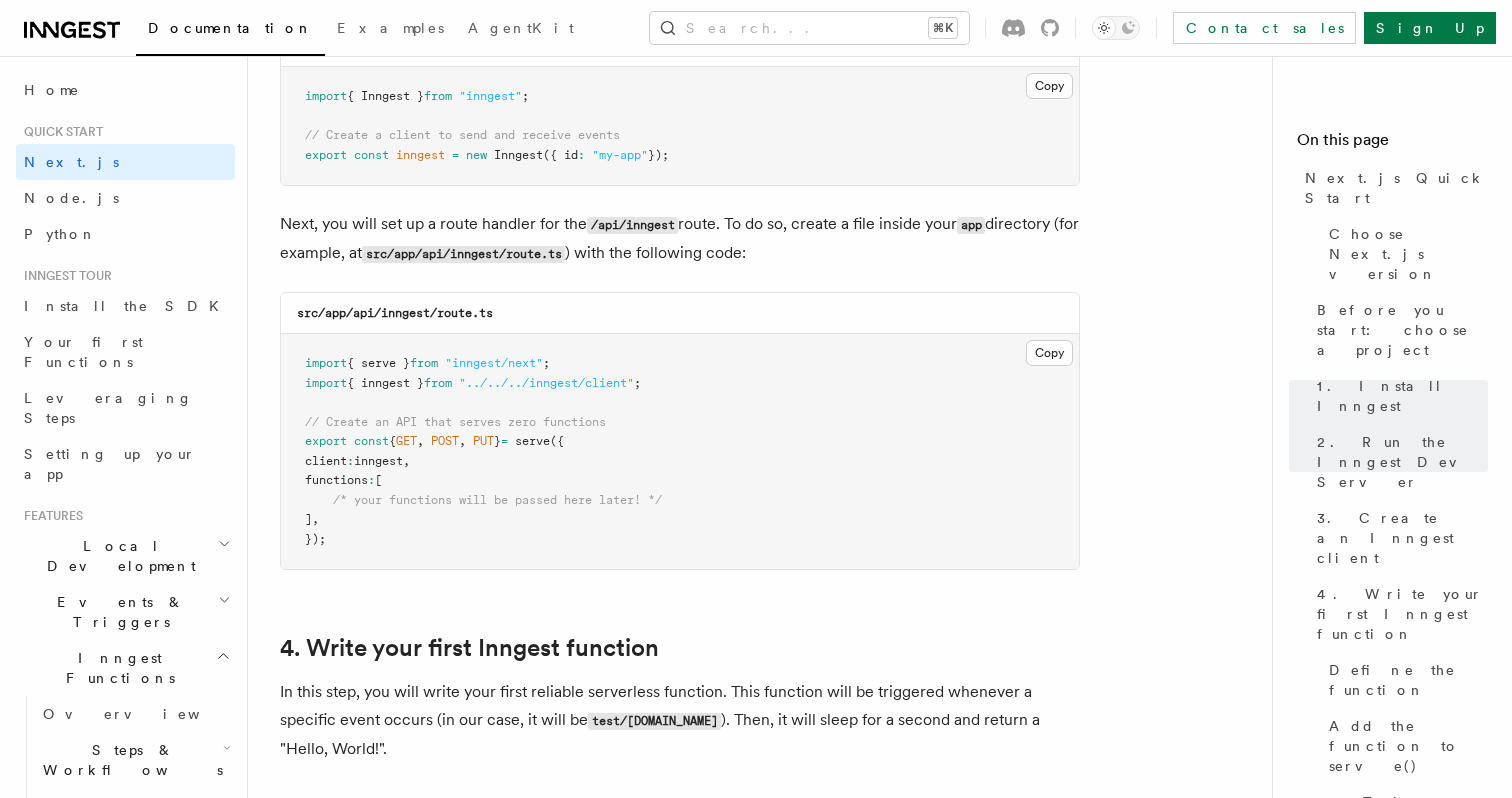 scroll, scrollTop: 2680, scrollLeft: 0, axis: vertical 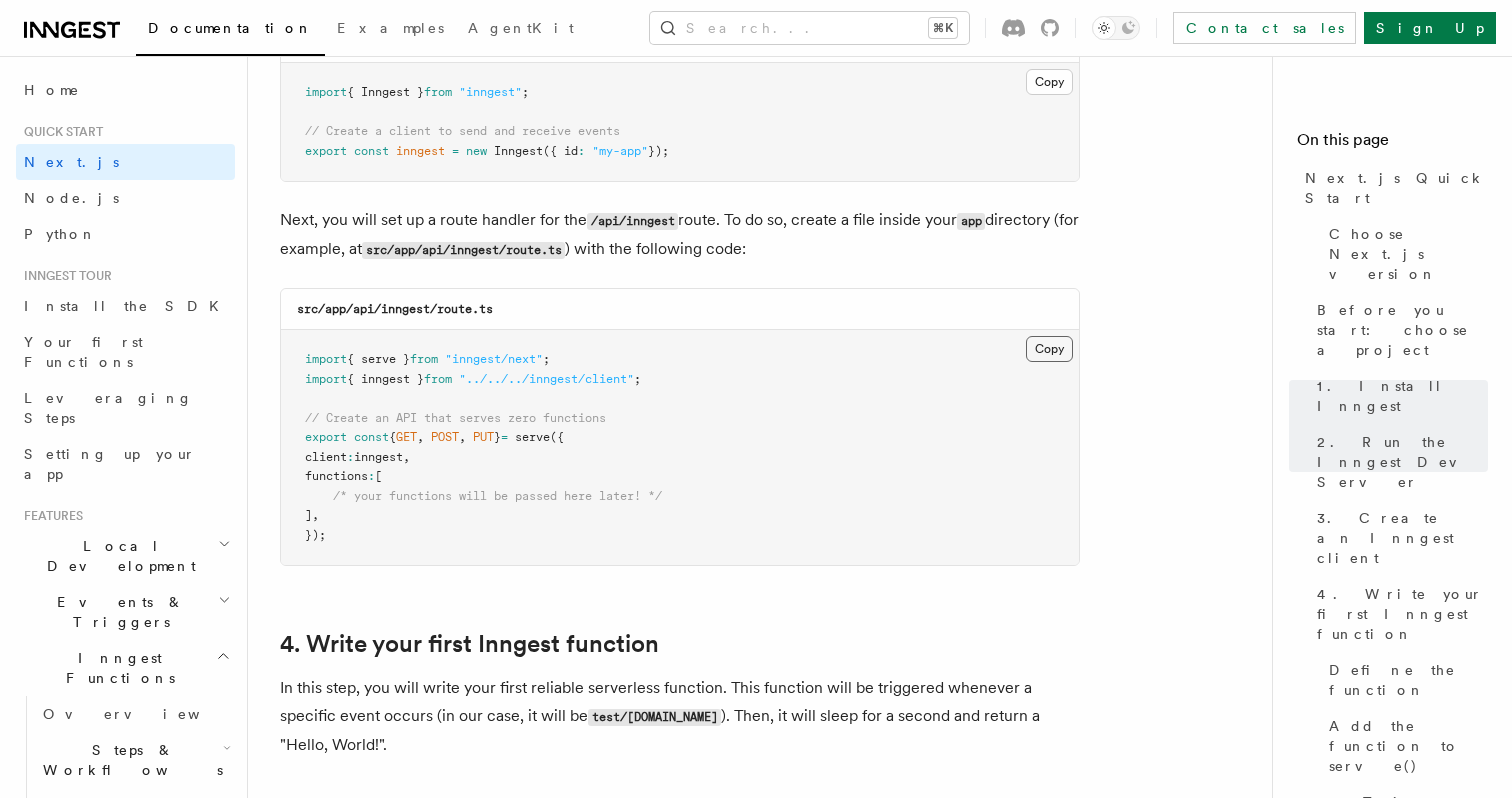 click on "Copy Copied" at bounding box center (1049, 349) 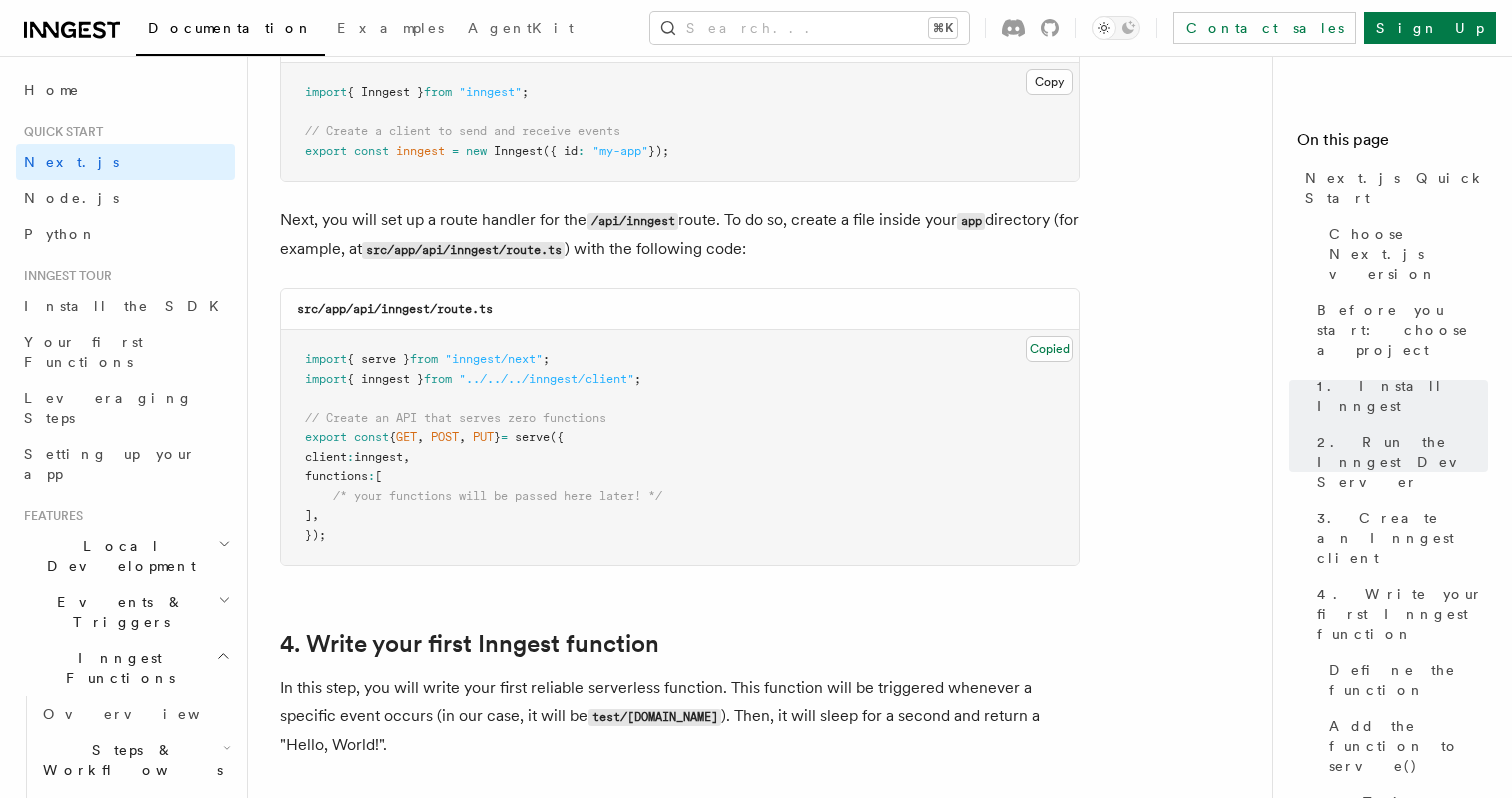 type 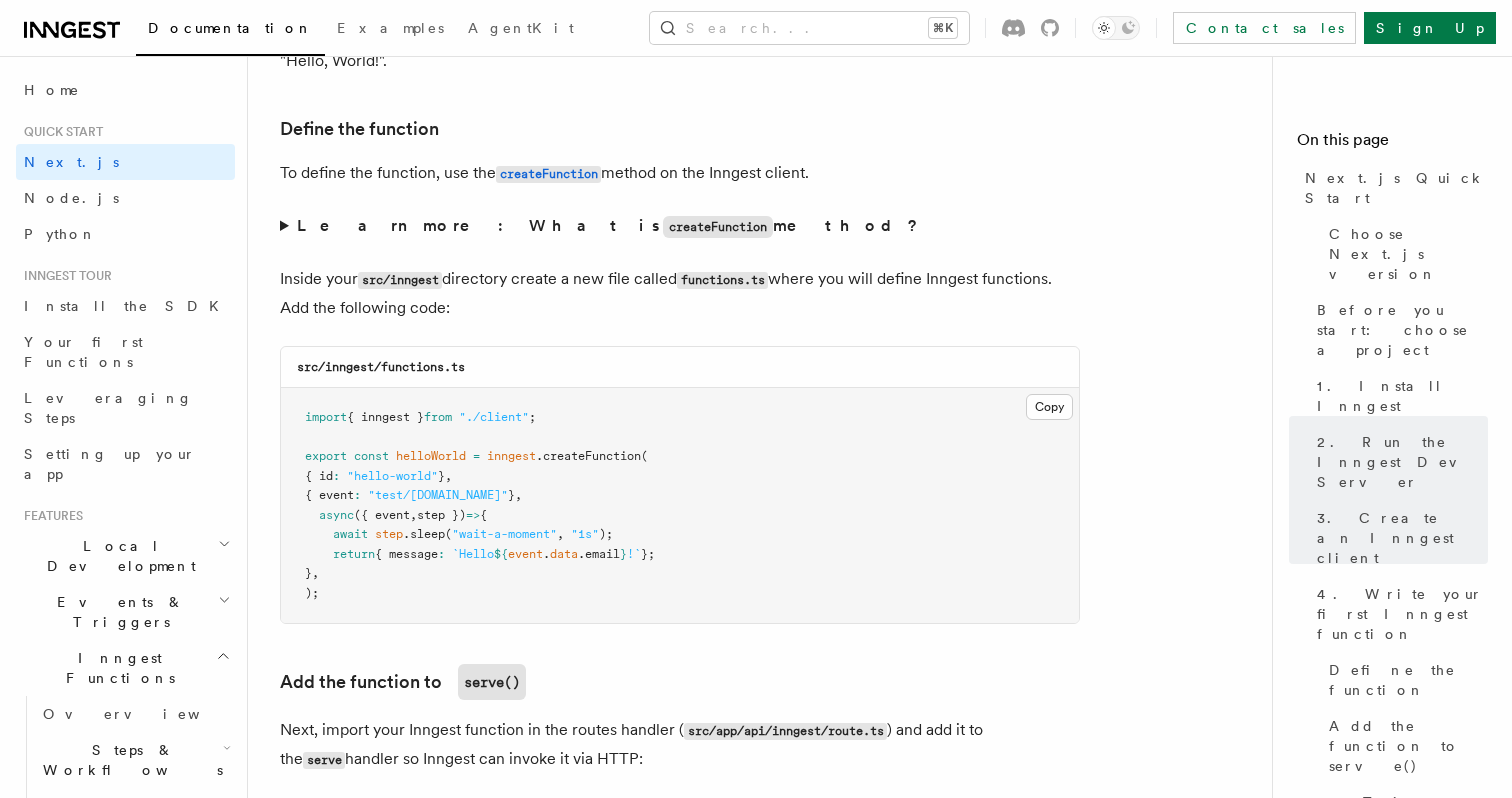 scroll, scrollTop: 3372, scrollLeft: 0, axis: vertical 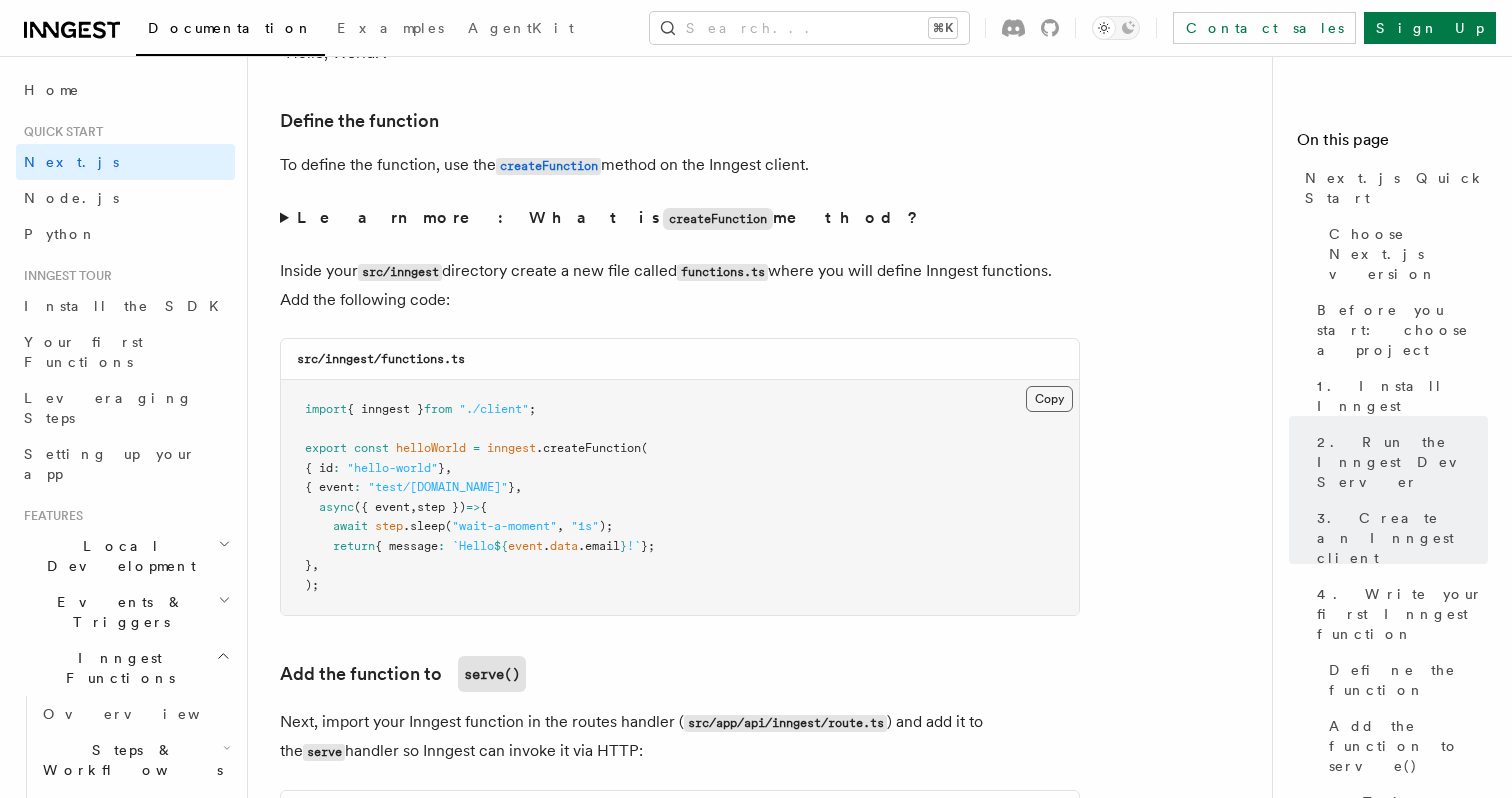 click on "Copy Copied" at bounding box center (1049, 399) 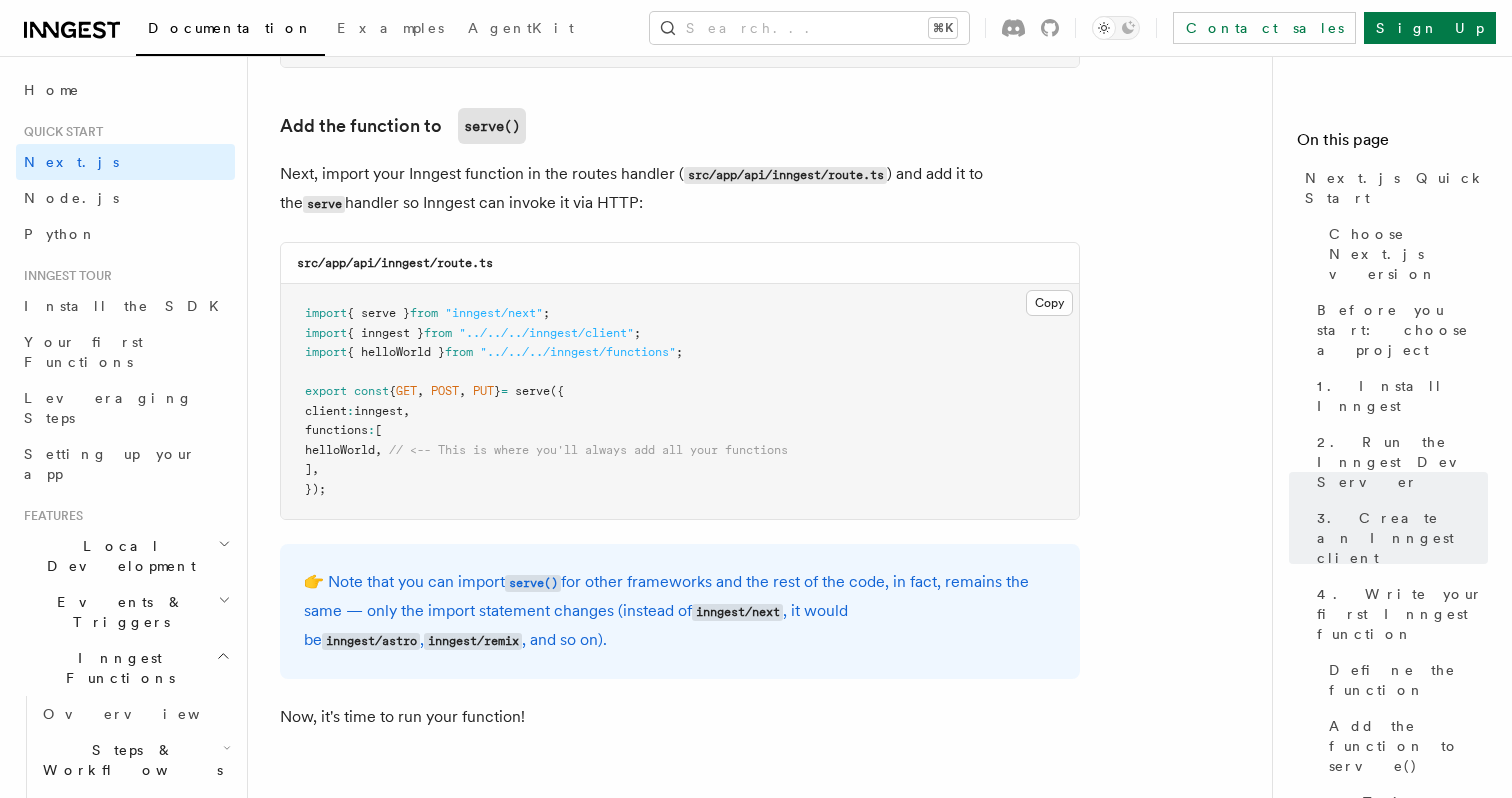 scroll, scrollTop: 3924, scrollLeft: 0, axis: vertical 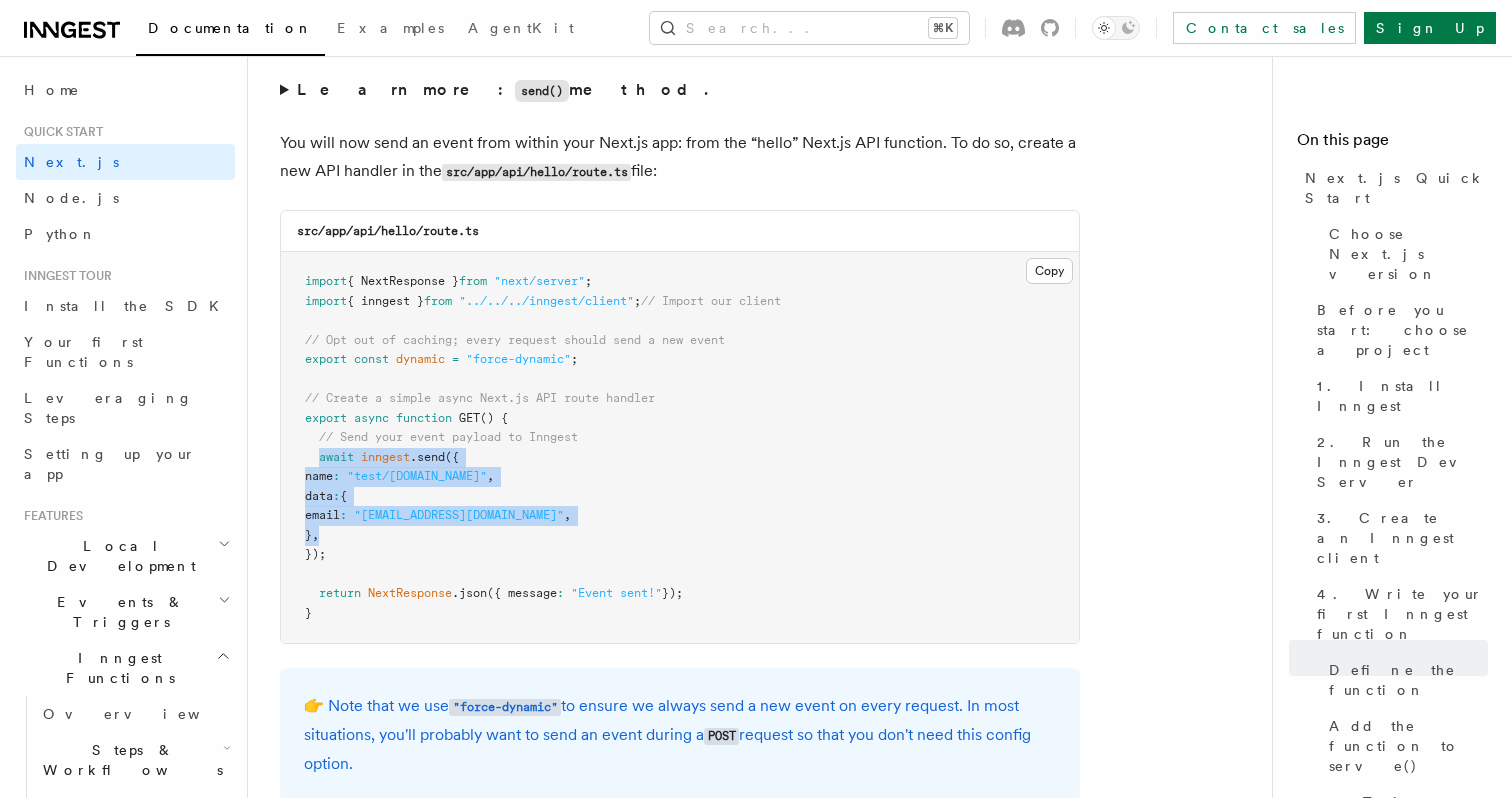 drag, startPoint x: 318, startPoint y: 467, endPoint x: 353, endPoint y: 549, distance: 89.157166 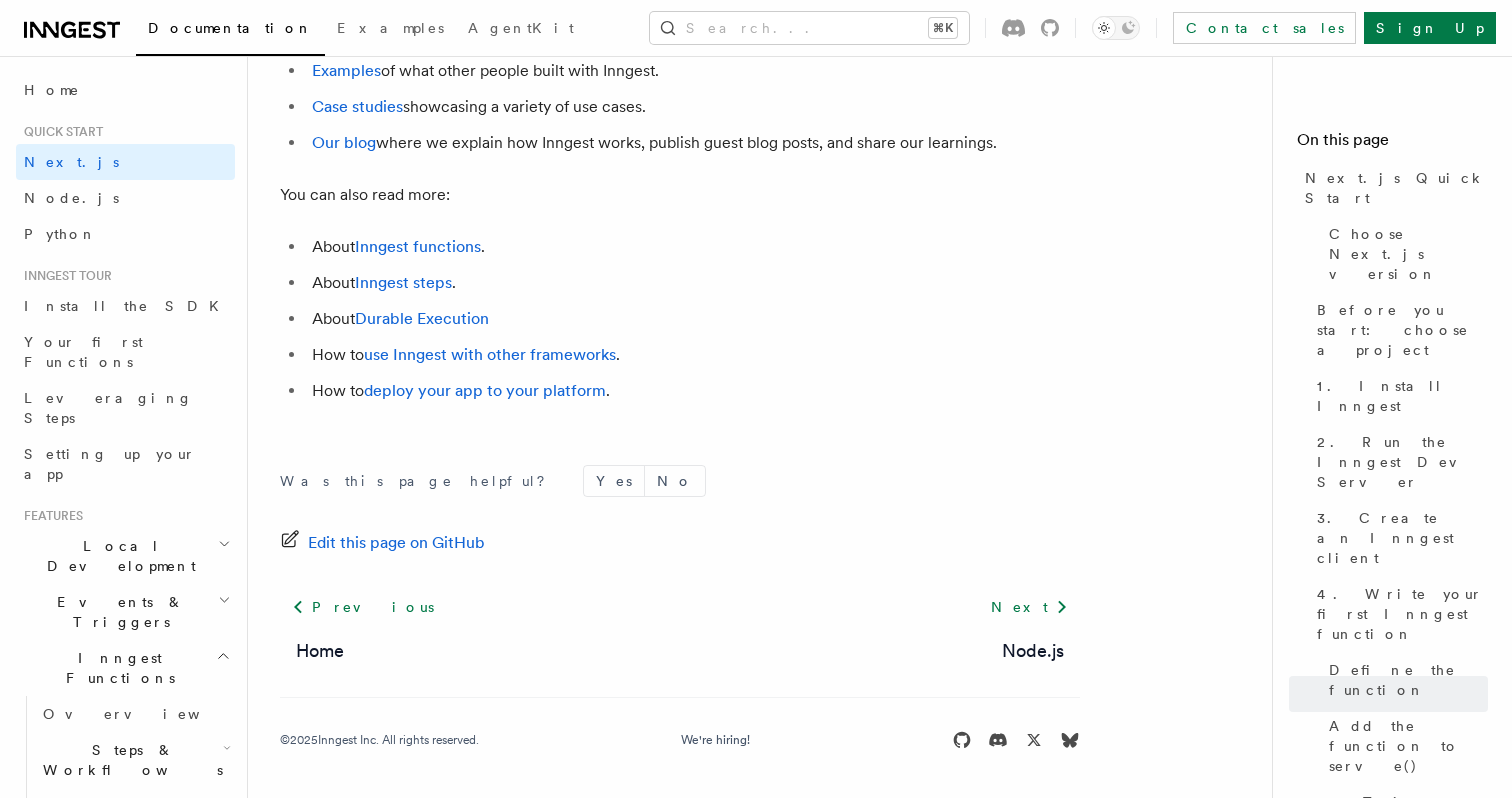 scroll, scrollTop: 12683, scrollLeft: 0, axis: vertical 